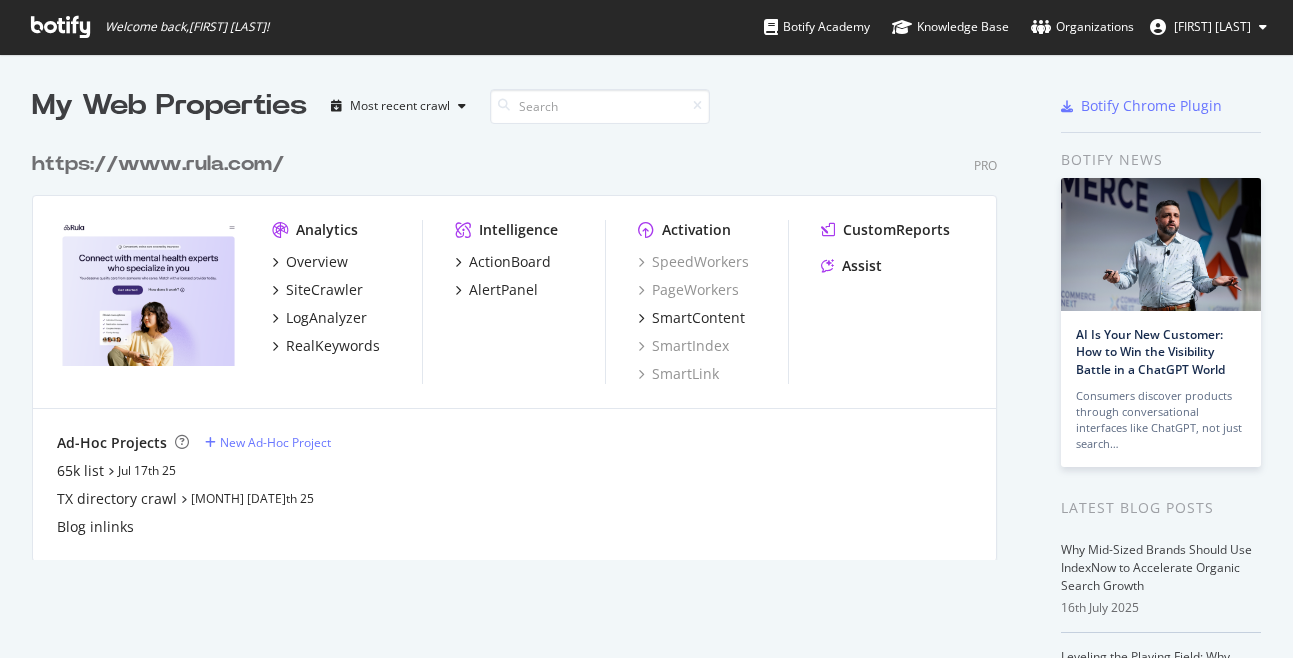 scroll, scrollTop: 0, scrollLeft: 0, axis: both 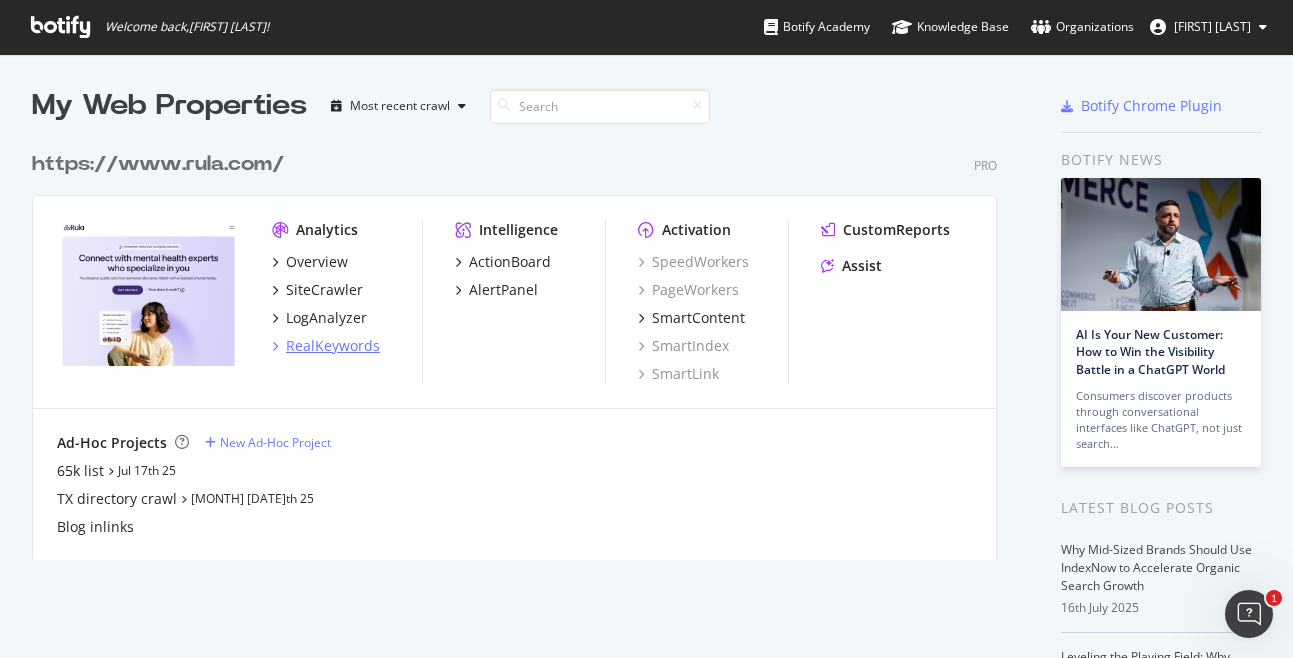 click on "RealKeywords" at bounding box center (333, 346) 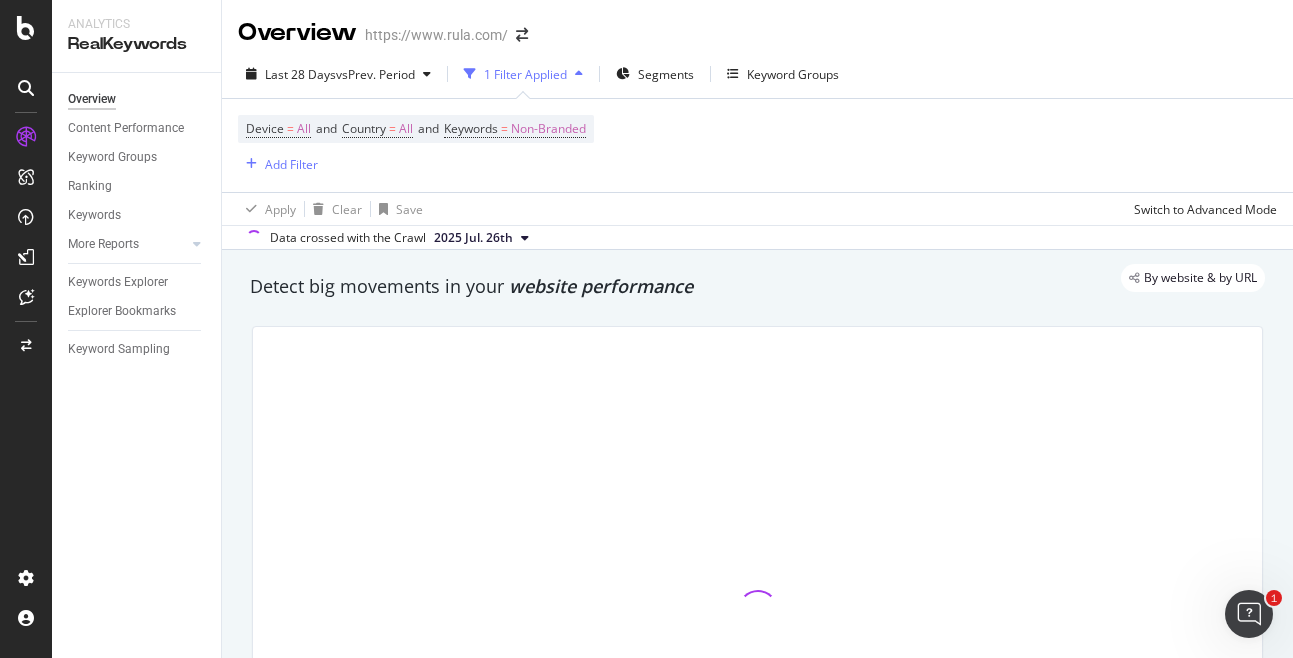 scroll, scrollTop: 8, scrollLeft: 0, axis: vertical 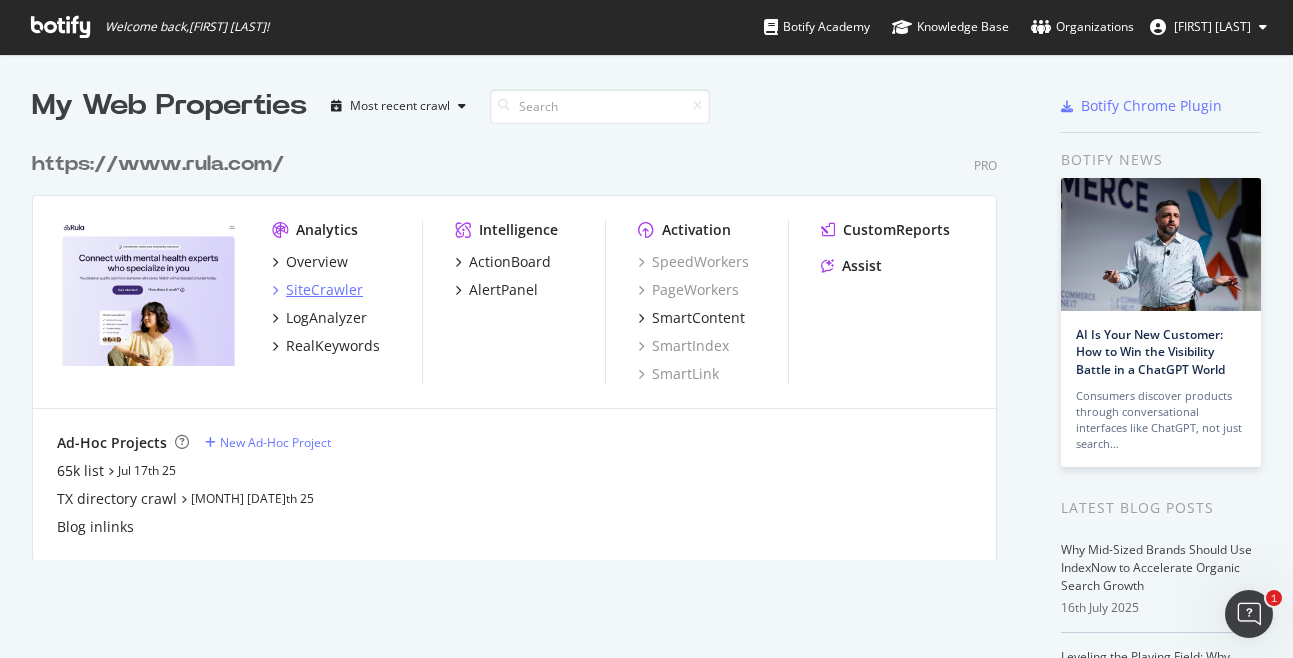 click on "SiteCrawler" at bounding box center (324, 290) 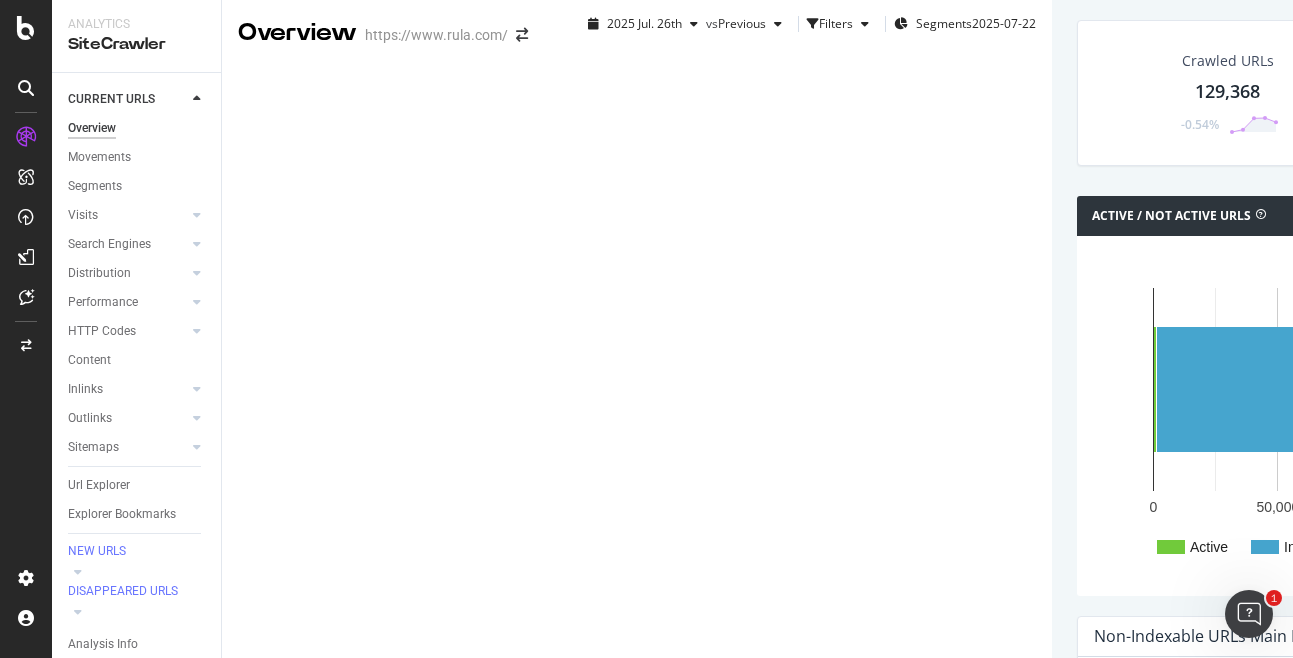 scroll, scrollTop: 1253, scrollLeft: 0, axis: vertical 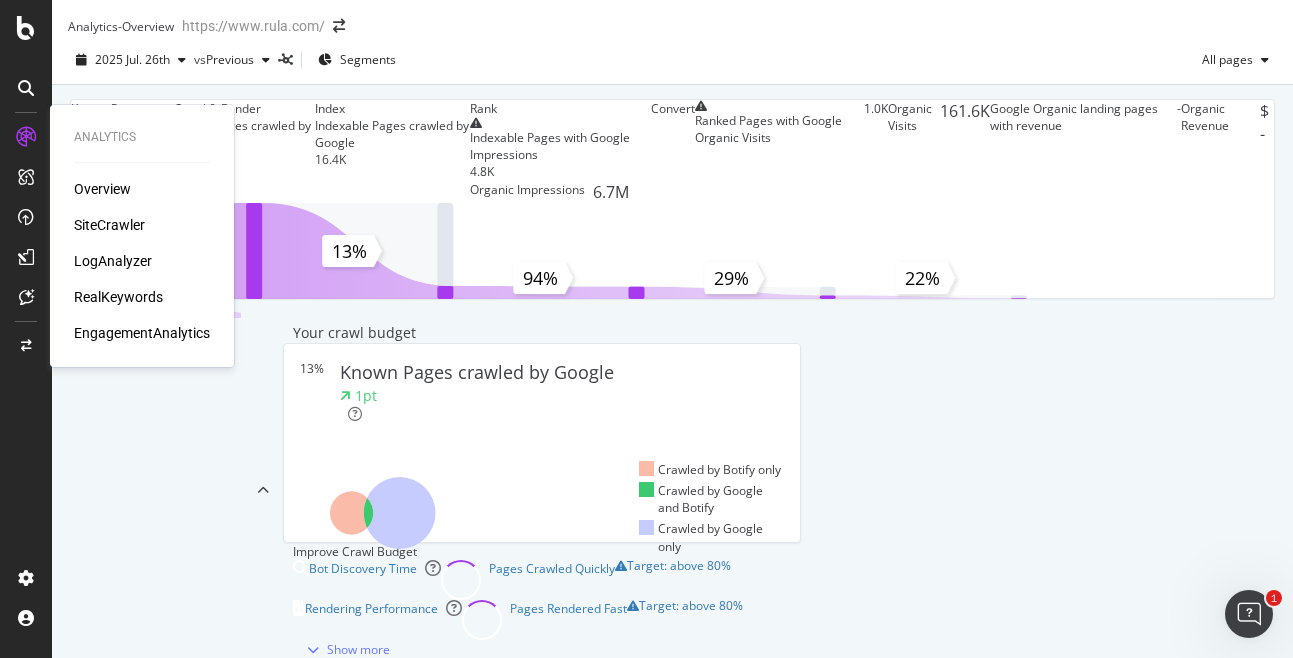click on "SiteCrawler" at bounding box center (109, 225) 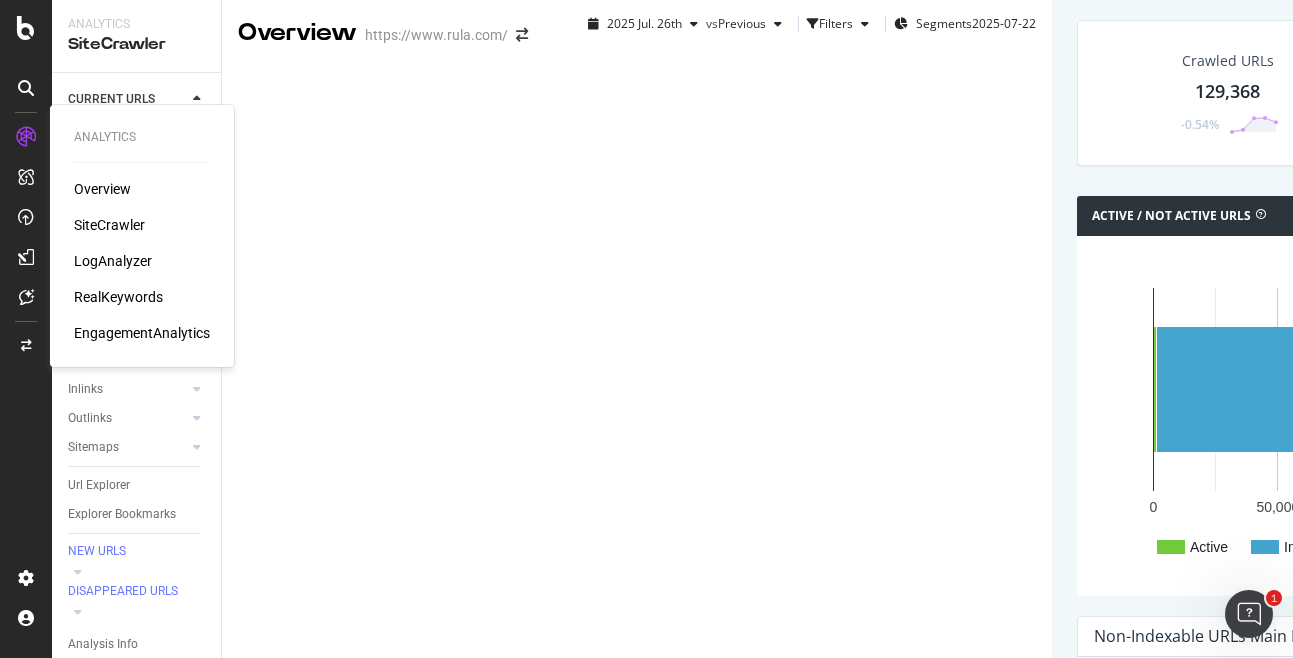 click on "LogAnalyzer" at bounding box center (113, 261) 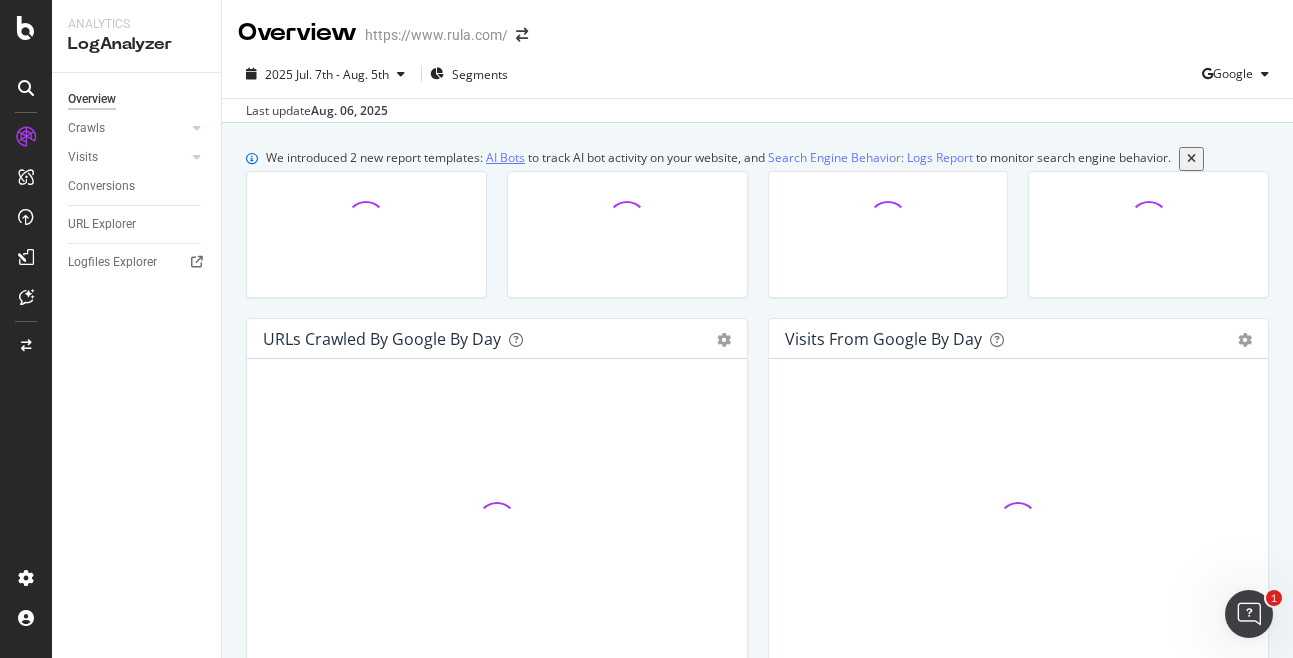 click on "AI Bots" at bounding box center (505, 157) 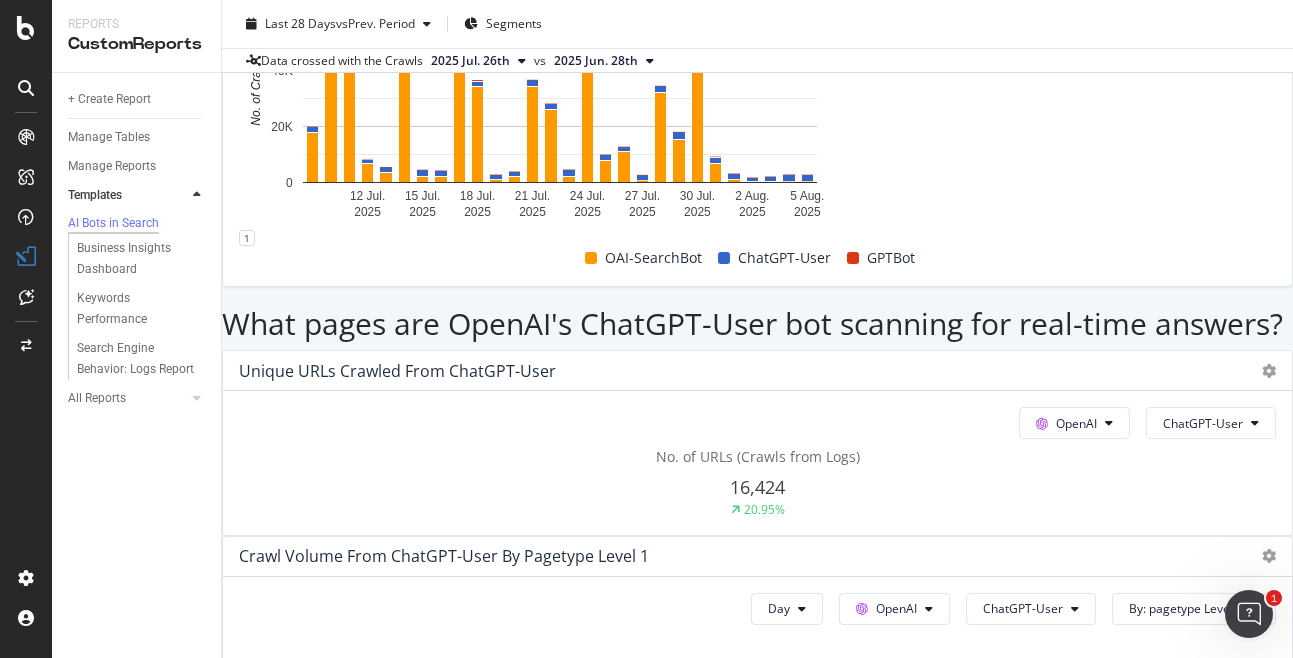 scroll, scrollTop: 2286, scrollLeft: 0, axis: vertical 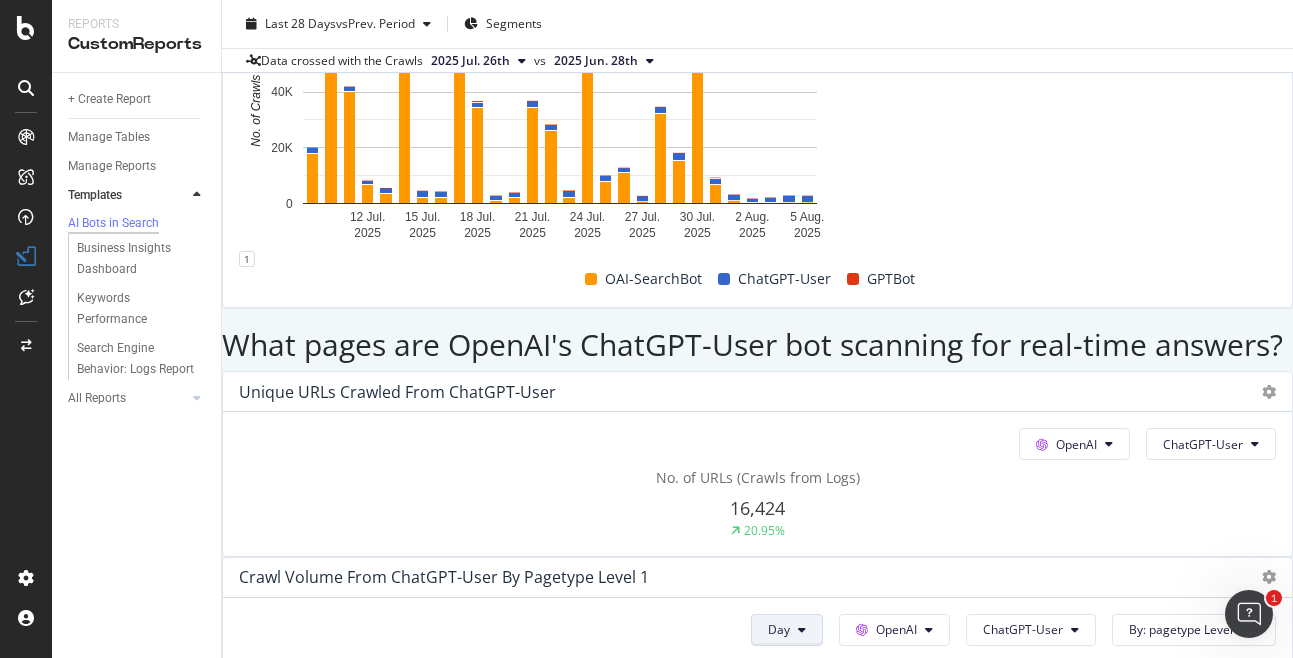 click on "Day" at bounding box center [787, 630] 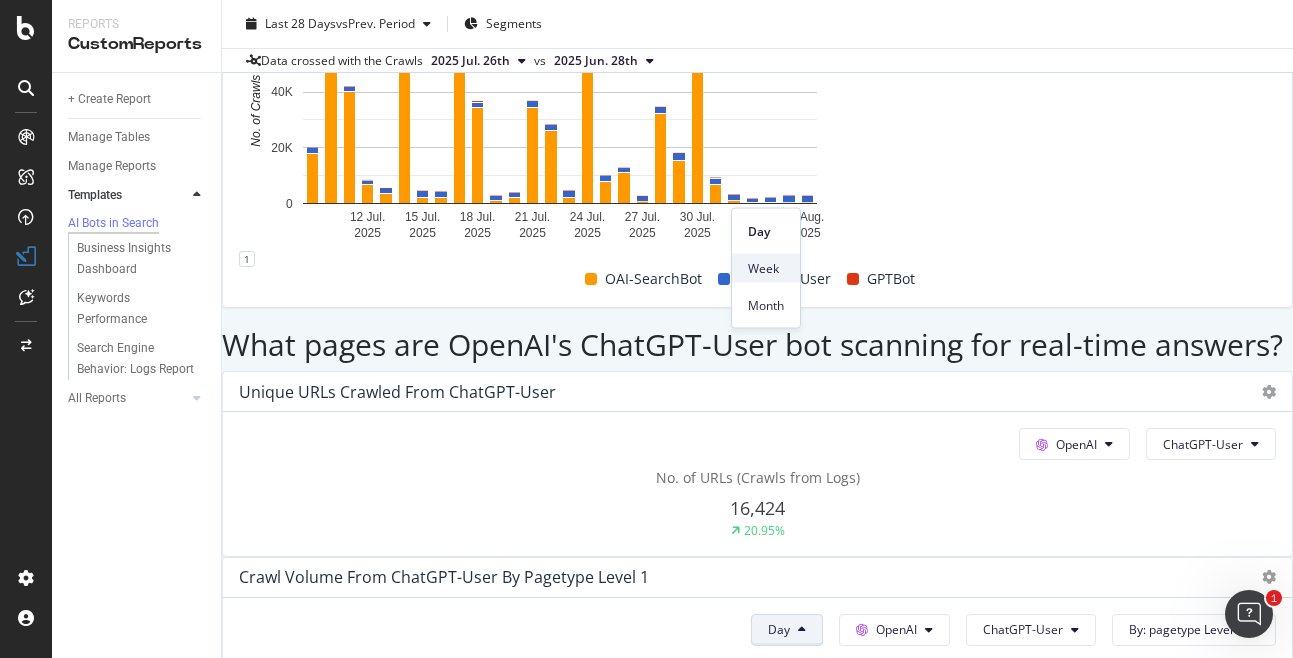 click on "Week" at bounding box center [766, 268] 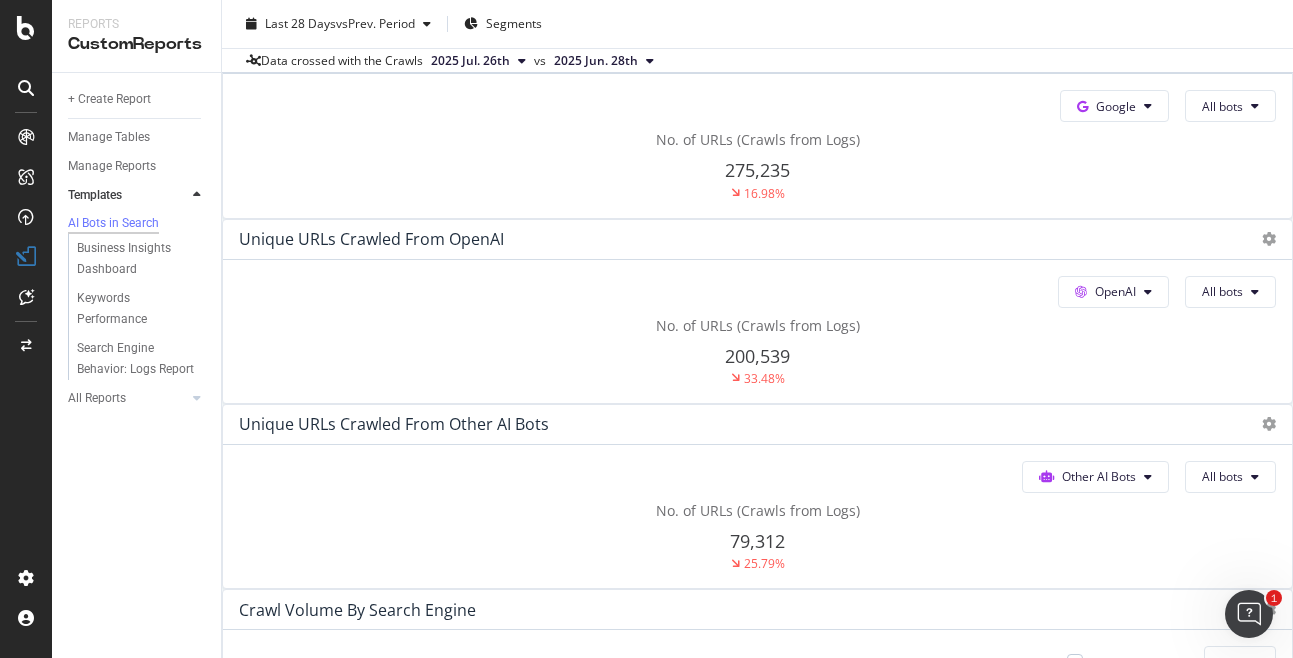 scroll, scrollTop: 323, scrollLeft: 0, axis: vertical 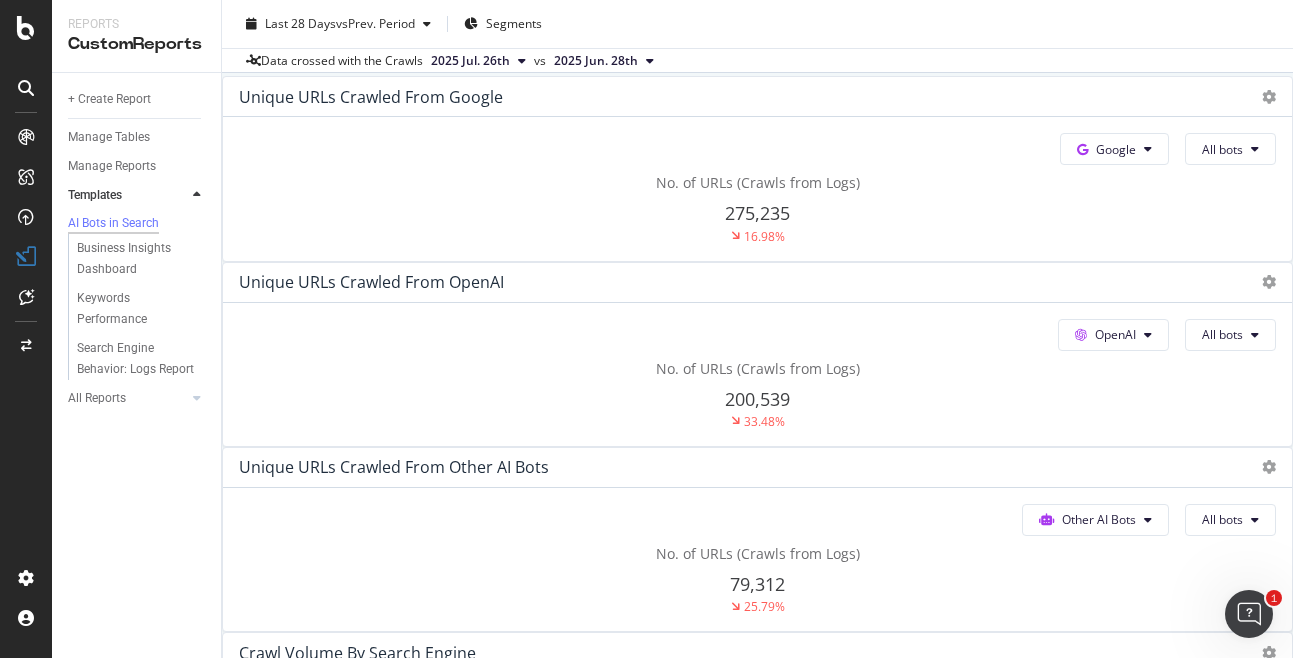 click on "2025 Jul. 26th" at bounding box center [478, 61] 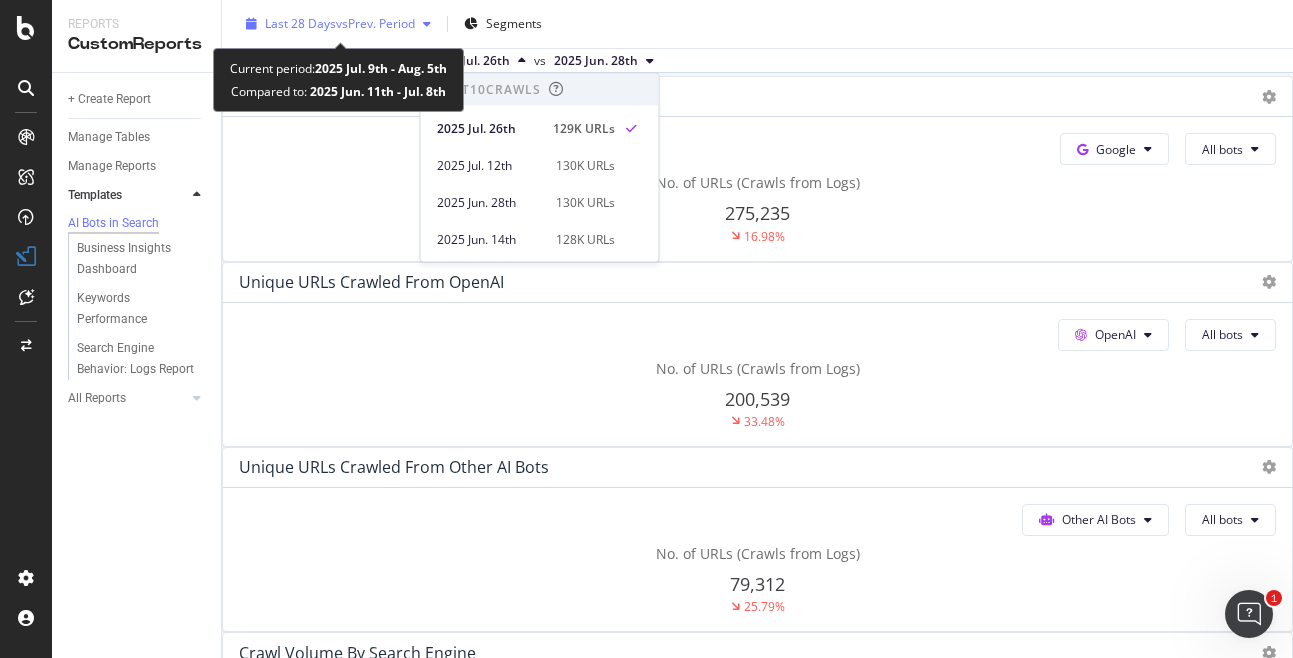 click on "vs  Prev. Period" at bounding box center [375, 23] 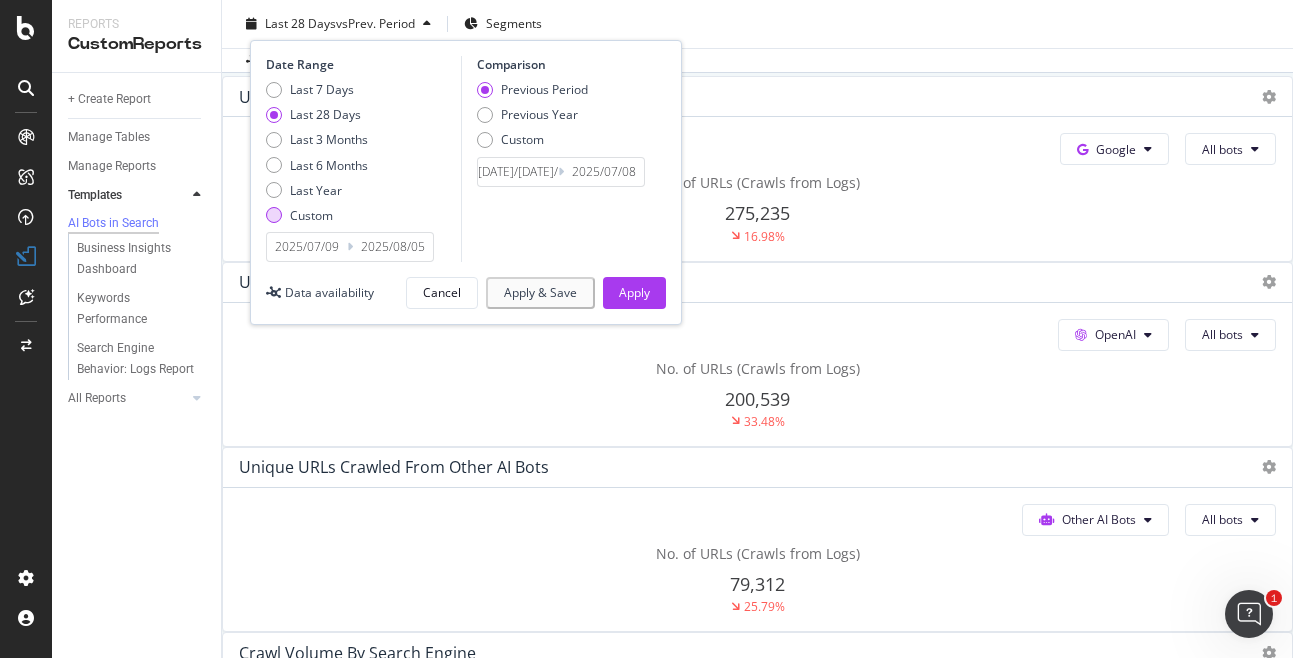 click on "Custom" at bounding box center (311, 215) 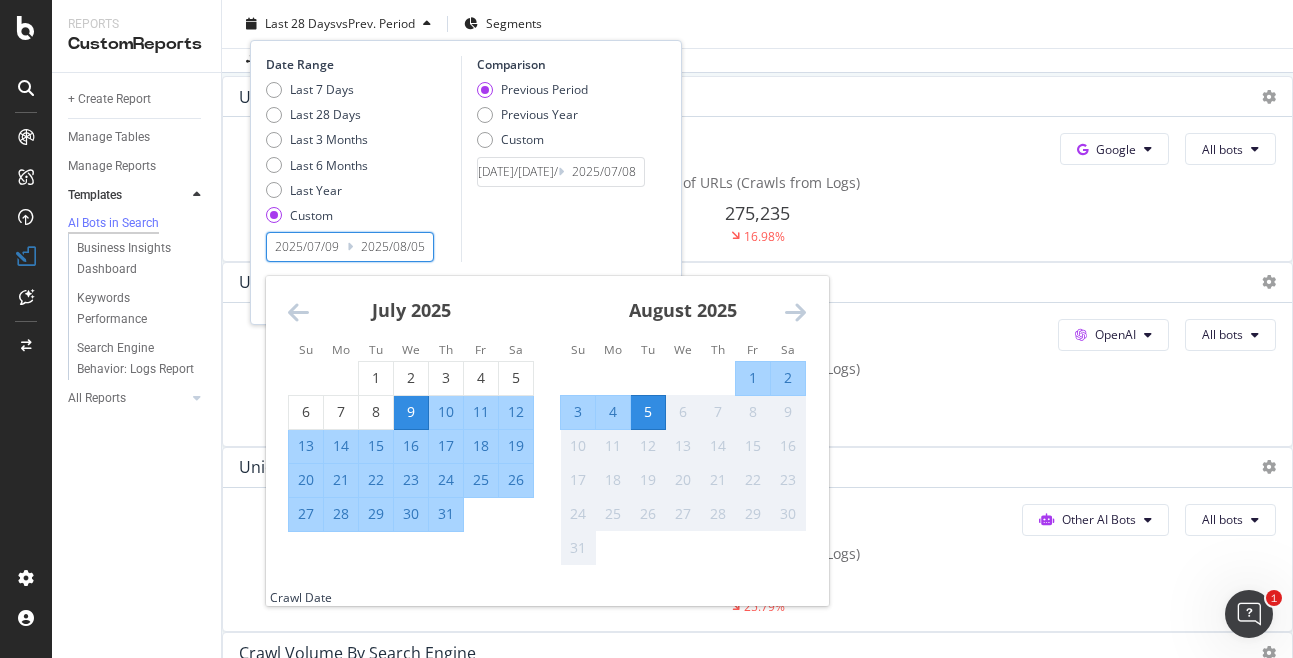 click on "2025/07/09" at bounding box center (307, 247) 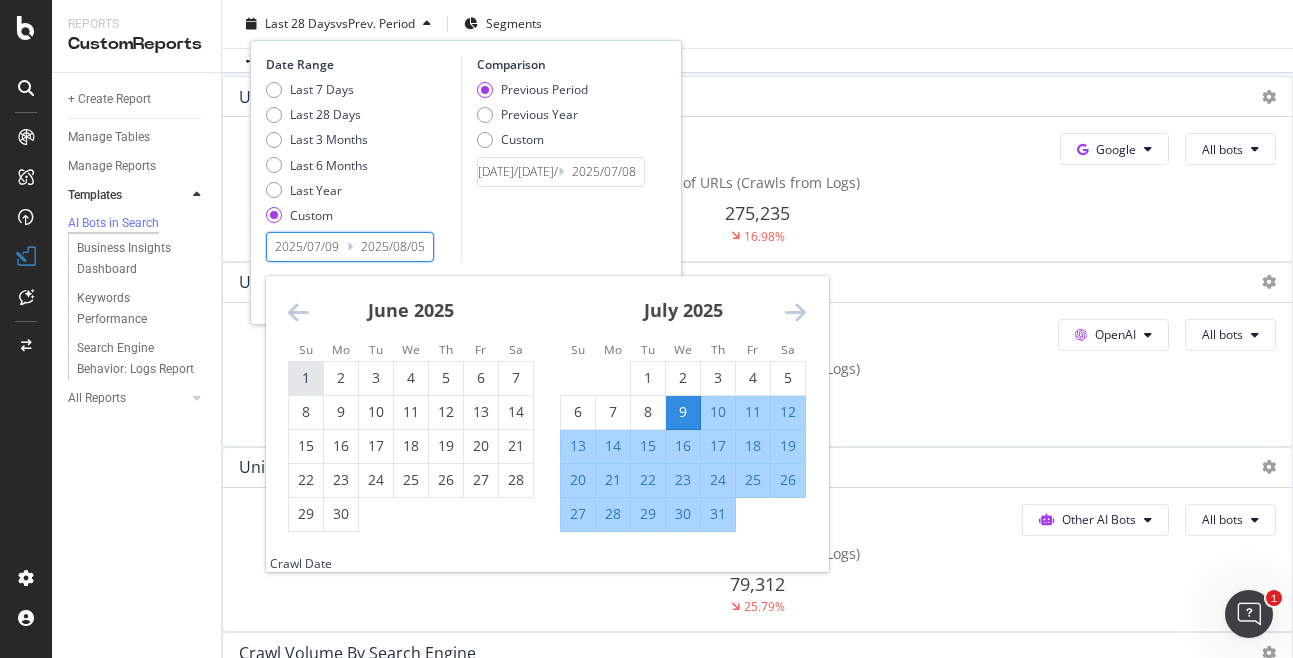 click on "1" at bounding box center (306, 378) 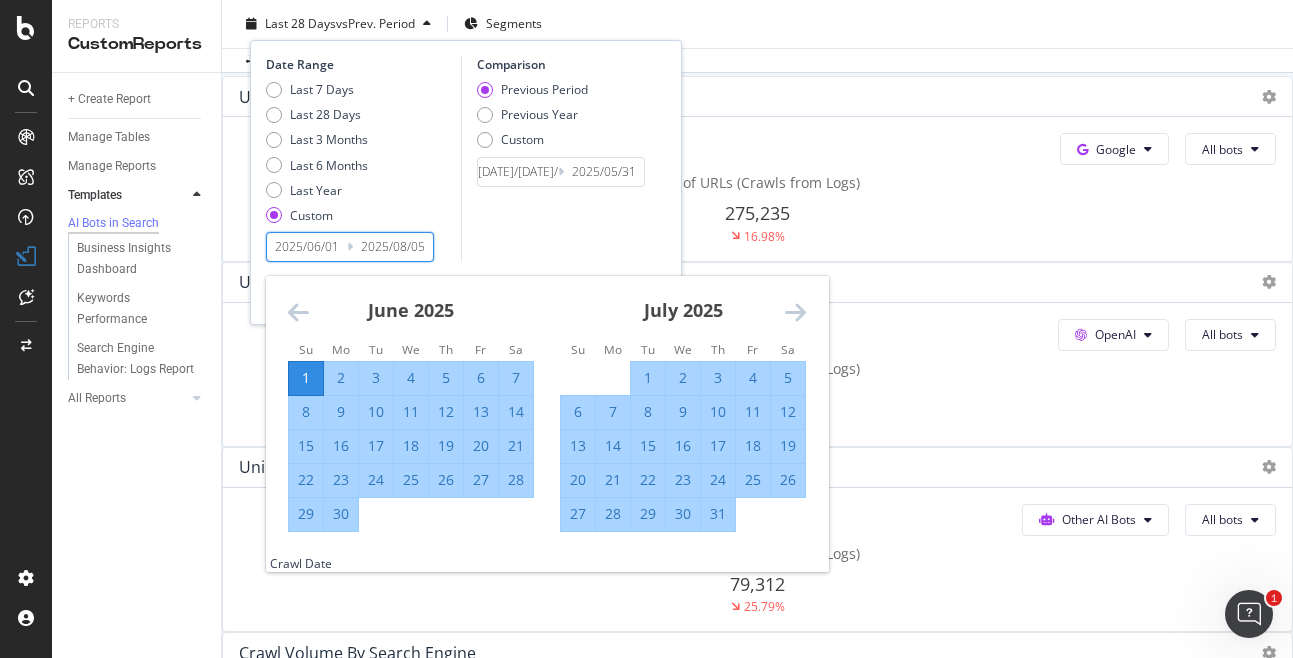 click at bounding box center (795, 312) 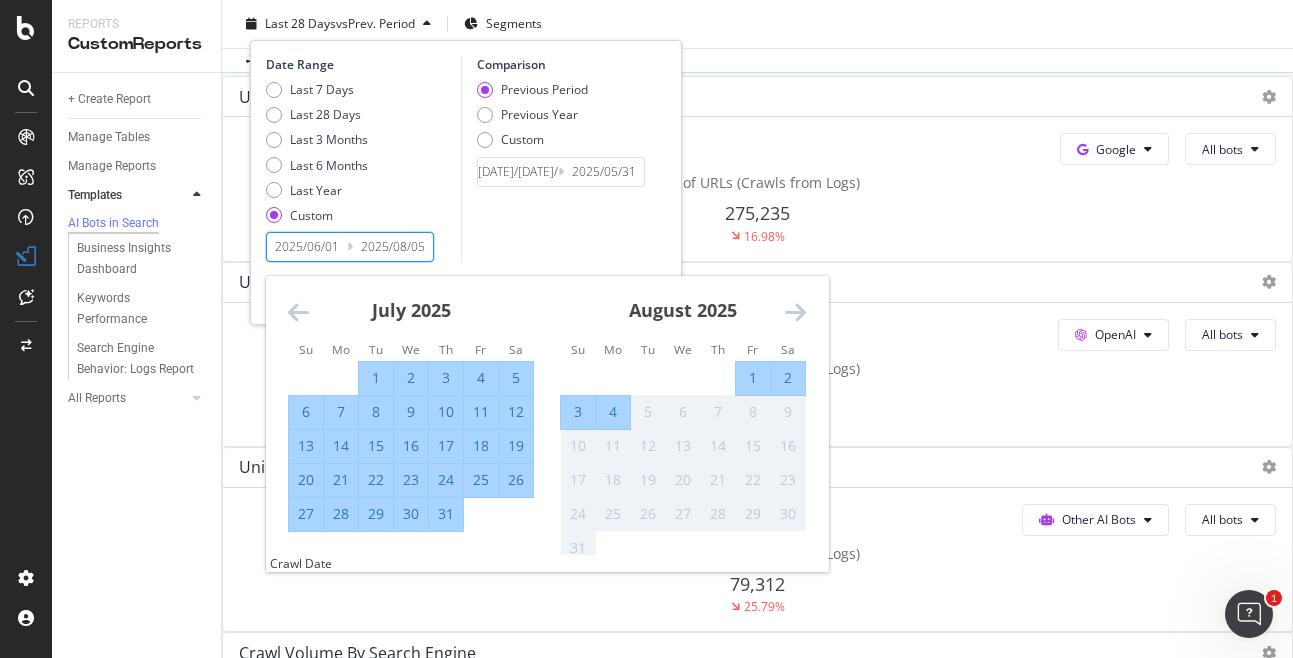 click on "2" at bounding box center (788, 378) 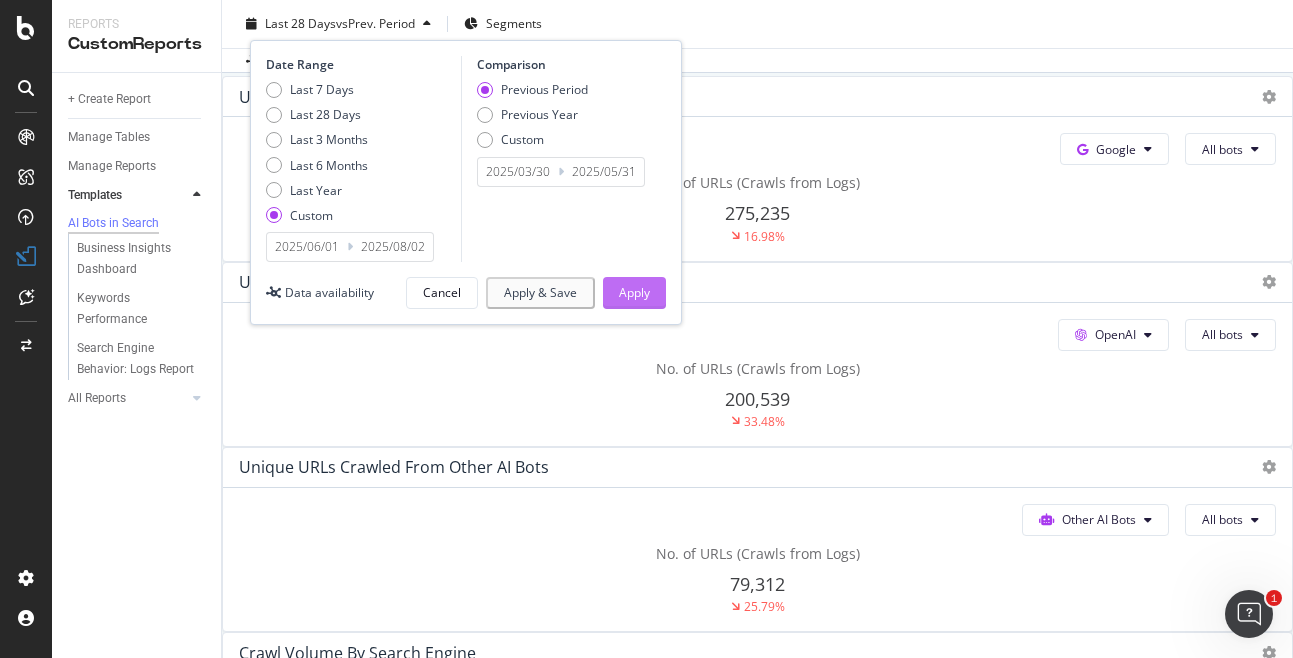 click on "Apply" at bounding box center [634, 292] 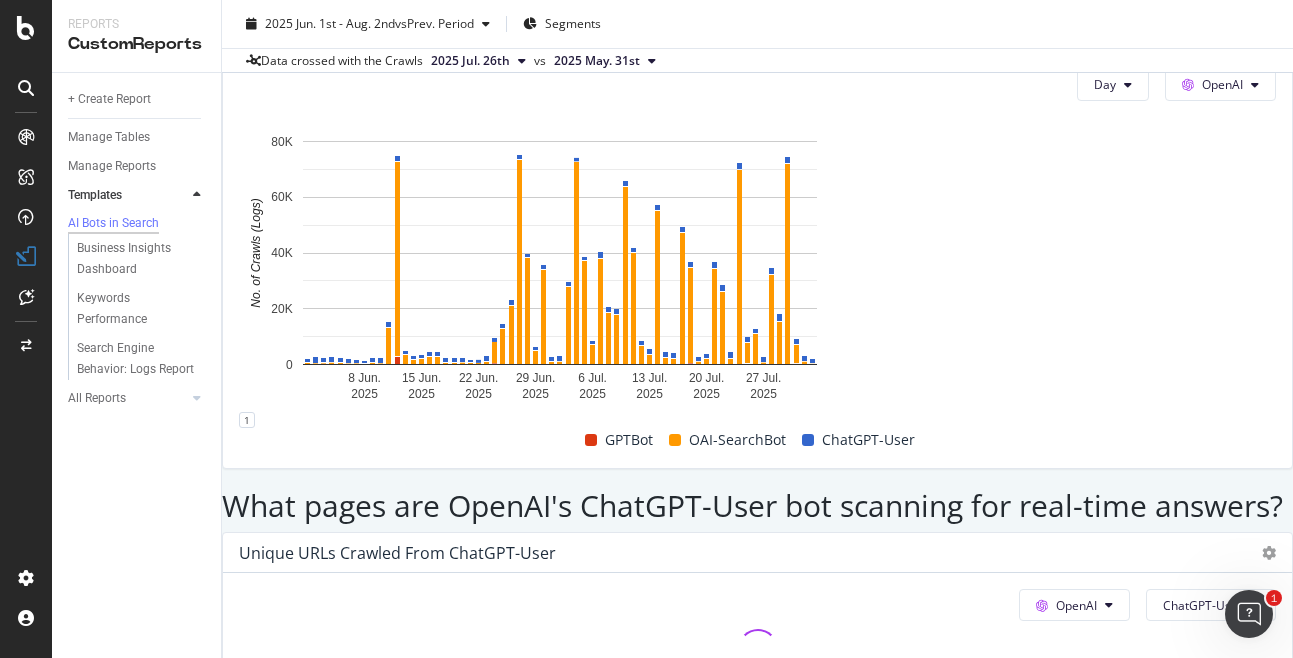 scroll, scrollTop: 2212, scrollLeft: 0, axis: vertical 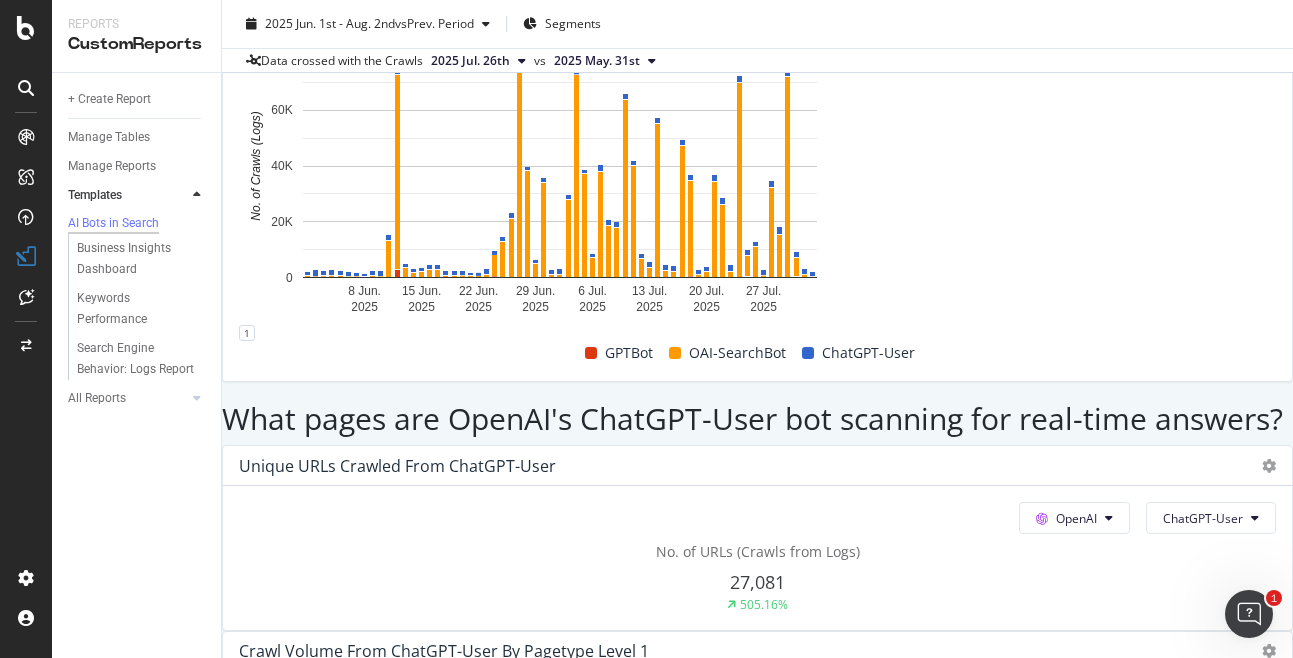 click on "Day" at bounding box center (787, 704) 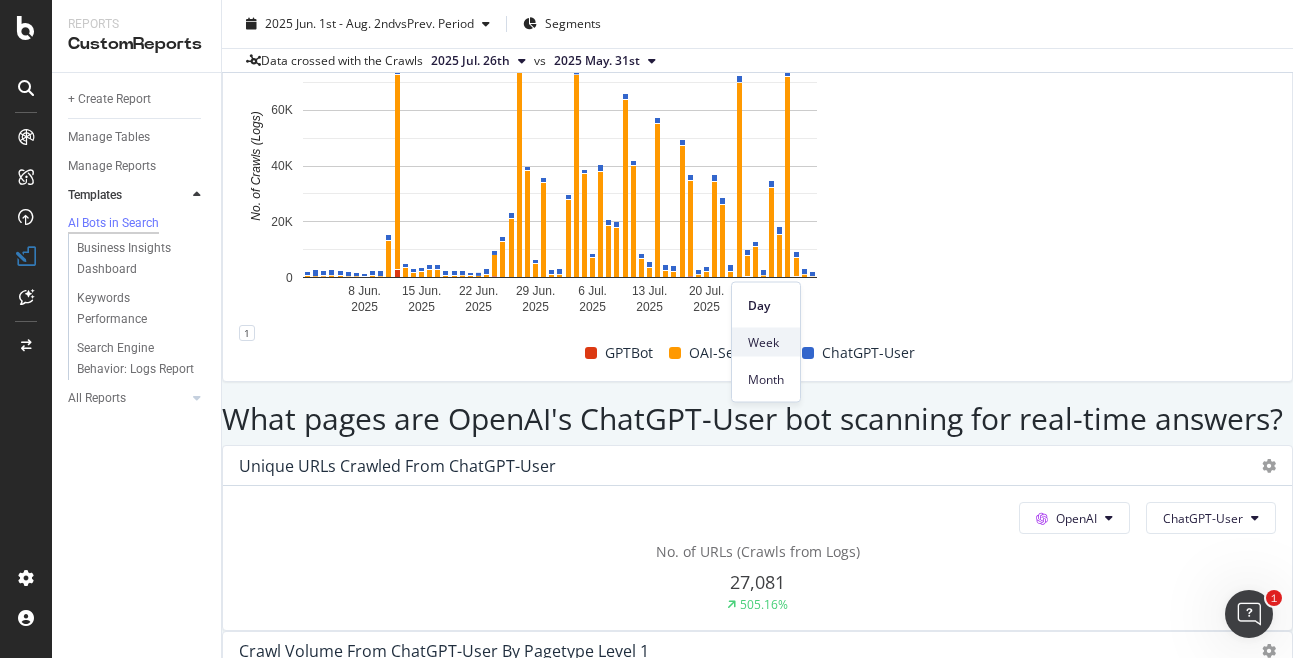 click on "Week" at bounding box center (766, 342) 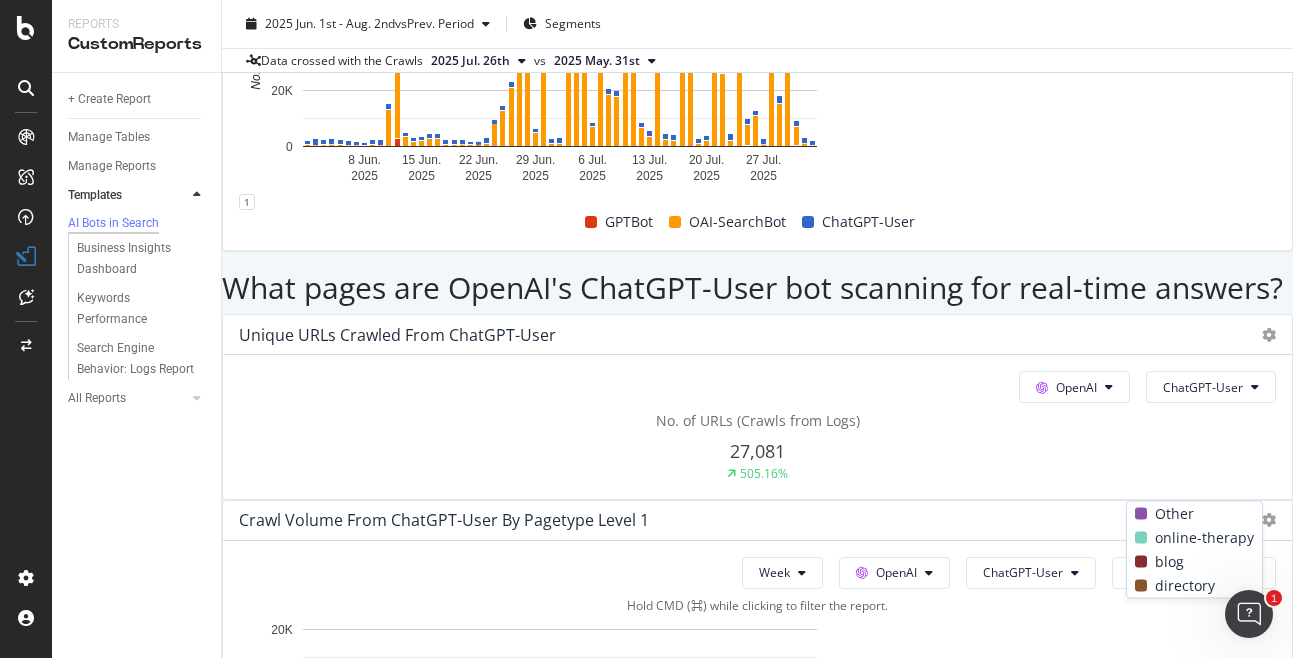scroll, scrollTop: 2350, scrollLeft: 0, axis: vertical 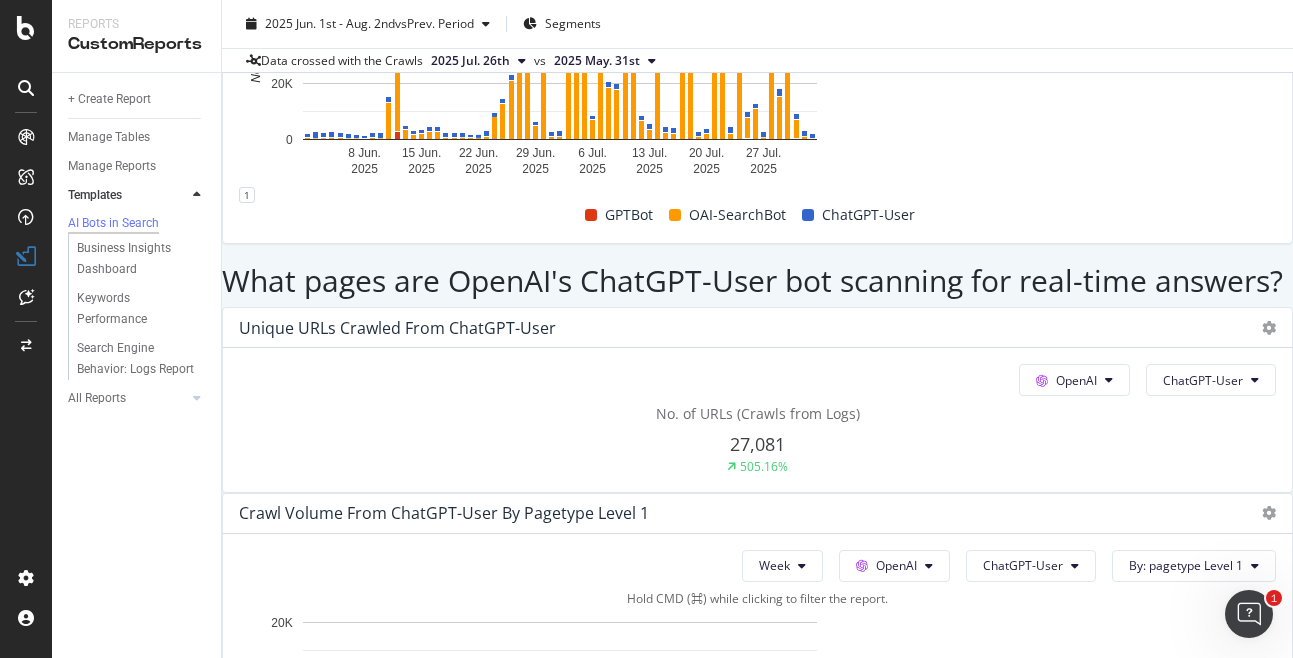 click on "find" at bounding box center [609, 921] 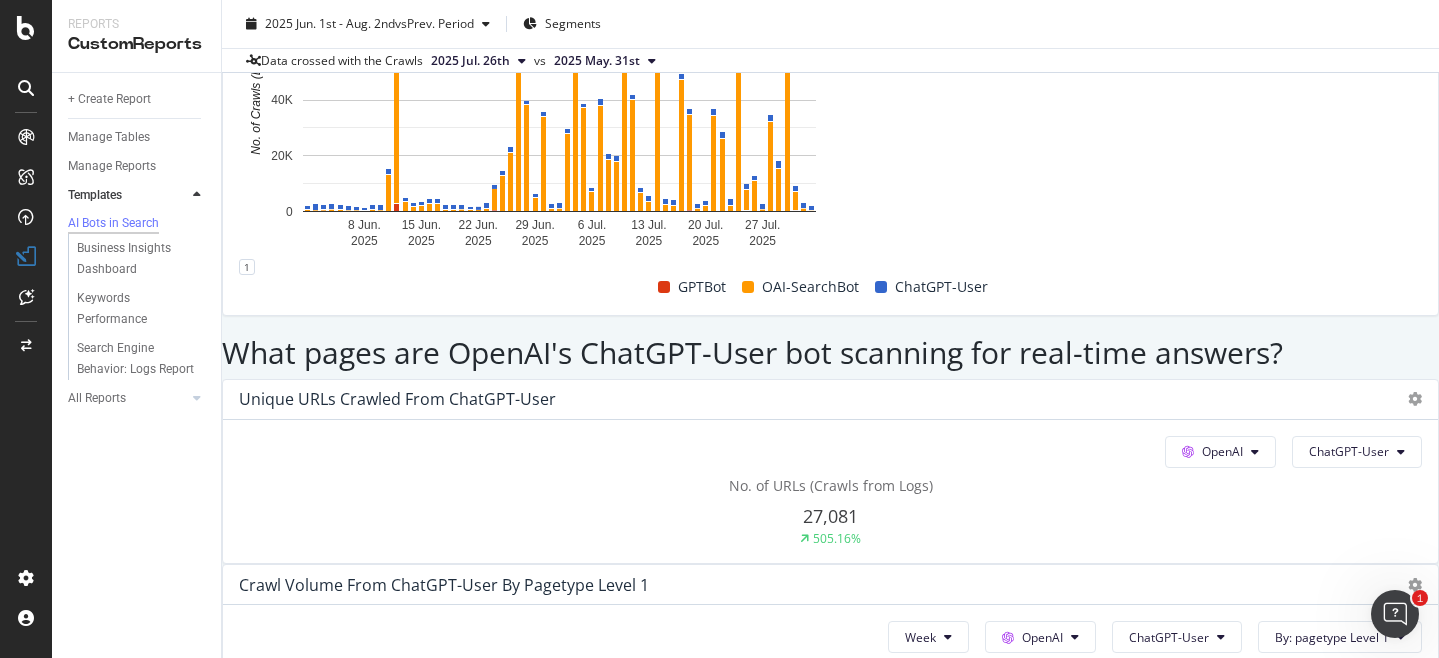 scroll, scrollTop: 2216, scrollLeft: 0, axis: vertical 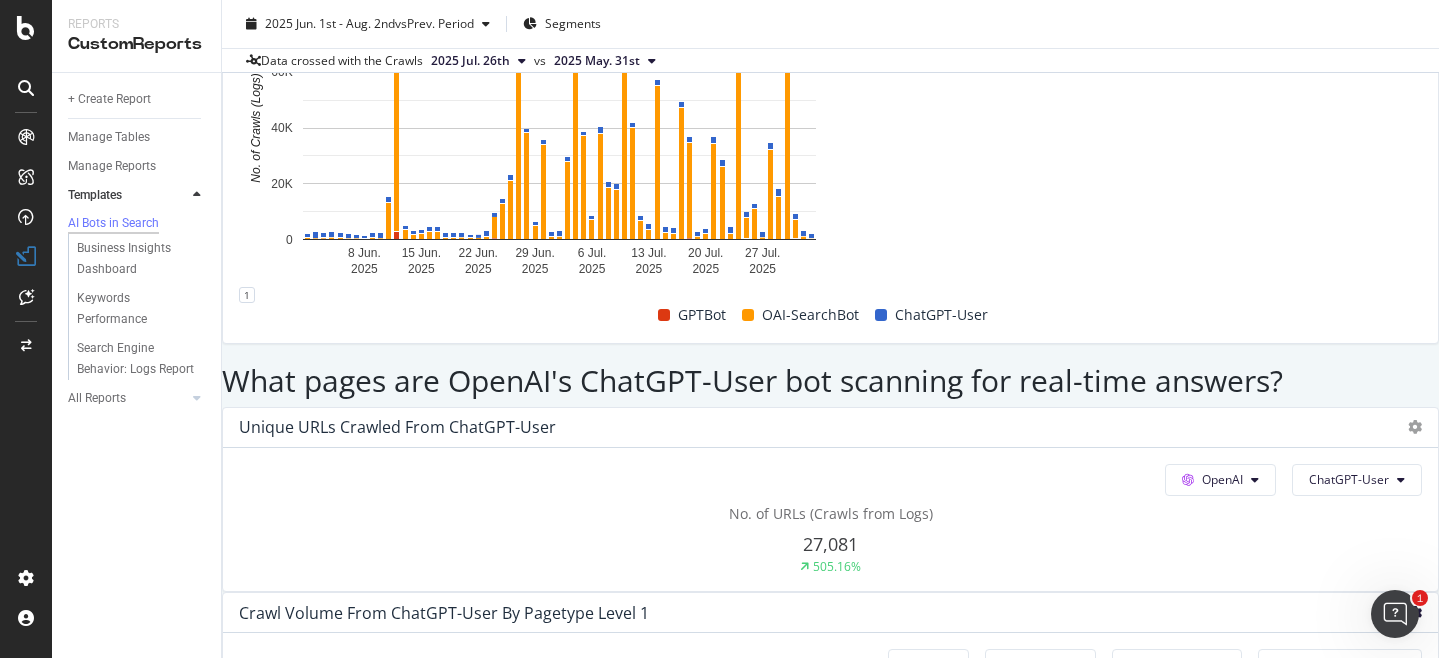 click at bounding box center (1415, 613) 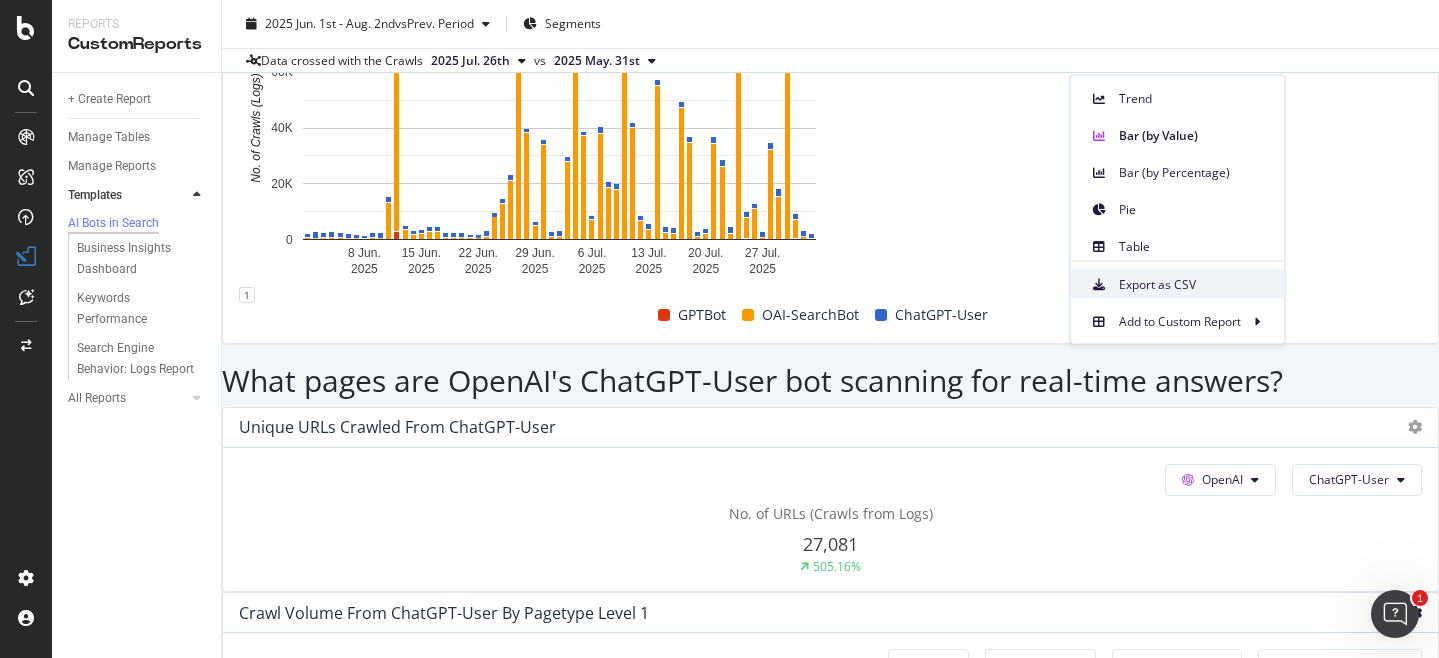 click on "Export as CSV" at bounding box center [1194, 284] 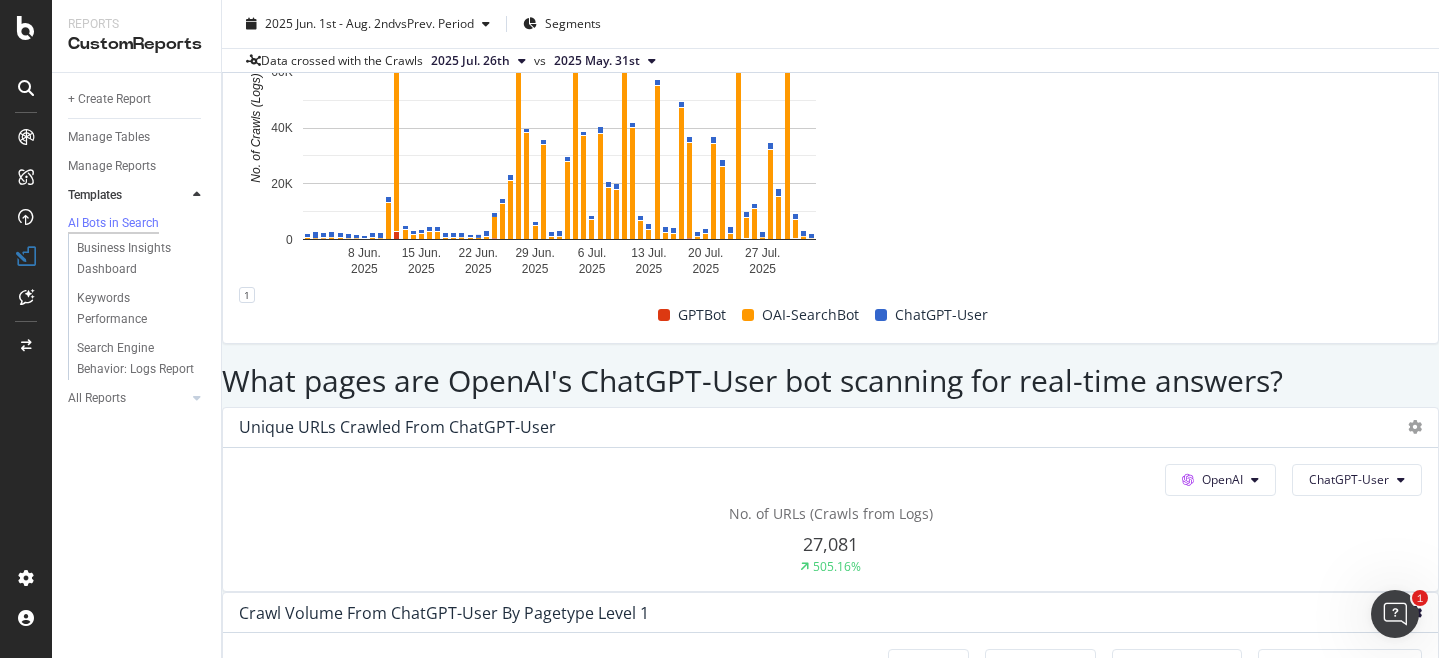 click at bounding box center [1415, 613] 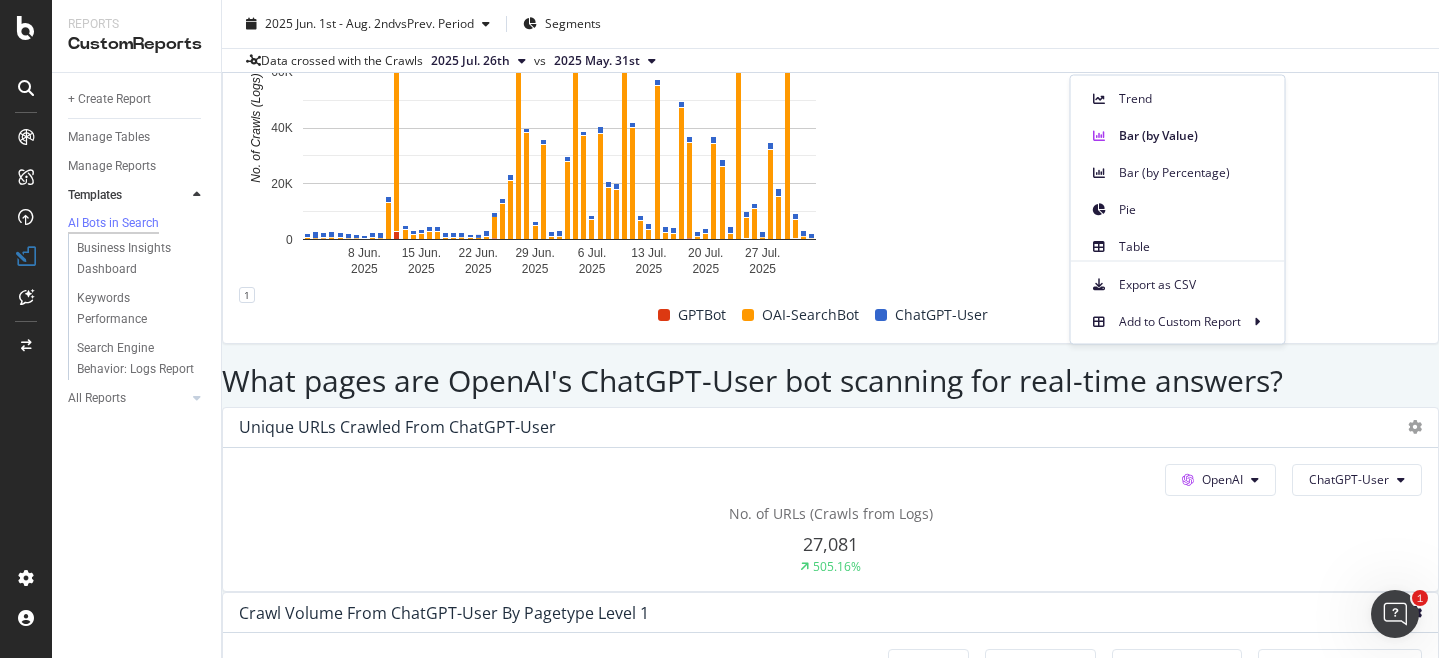 click on "This report shows AI bot interaction with your website and its impact on your organic traffic. Guidelines:
🗂️  Data source:  Your log data,  including AI bots , and third-party analytics are required for this report.
🏗️  Customization:  Change the period to look at longer trends, or  clone  this template to add your own  text insights , change charts, and schedule emails.
How AI search engines differ from traditional search engines AI search engines rely on bots to crawl your website like traditional search engines, but they provide direct answers to queries instead of lists of relevant links. They may include reference links in their answers to enable users to verify information. AI search engines prioritize high-quality, up-to-date sources, crawling less frequently than traditional search engines. They provide a more direct experience by focusing on relevance delivered through a conversational UI.
Learn more in our Knowledge Base
Unique URLs Crawled from Google Google All bots" at bounding box center [830, 485] 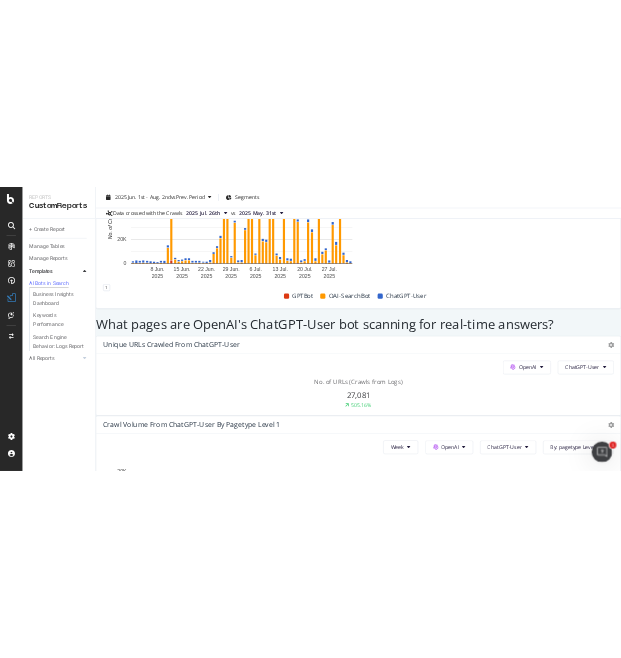 scroll, scrollTop: 2281, scrollLeft: 0, axis: vertical 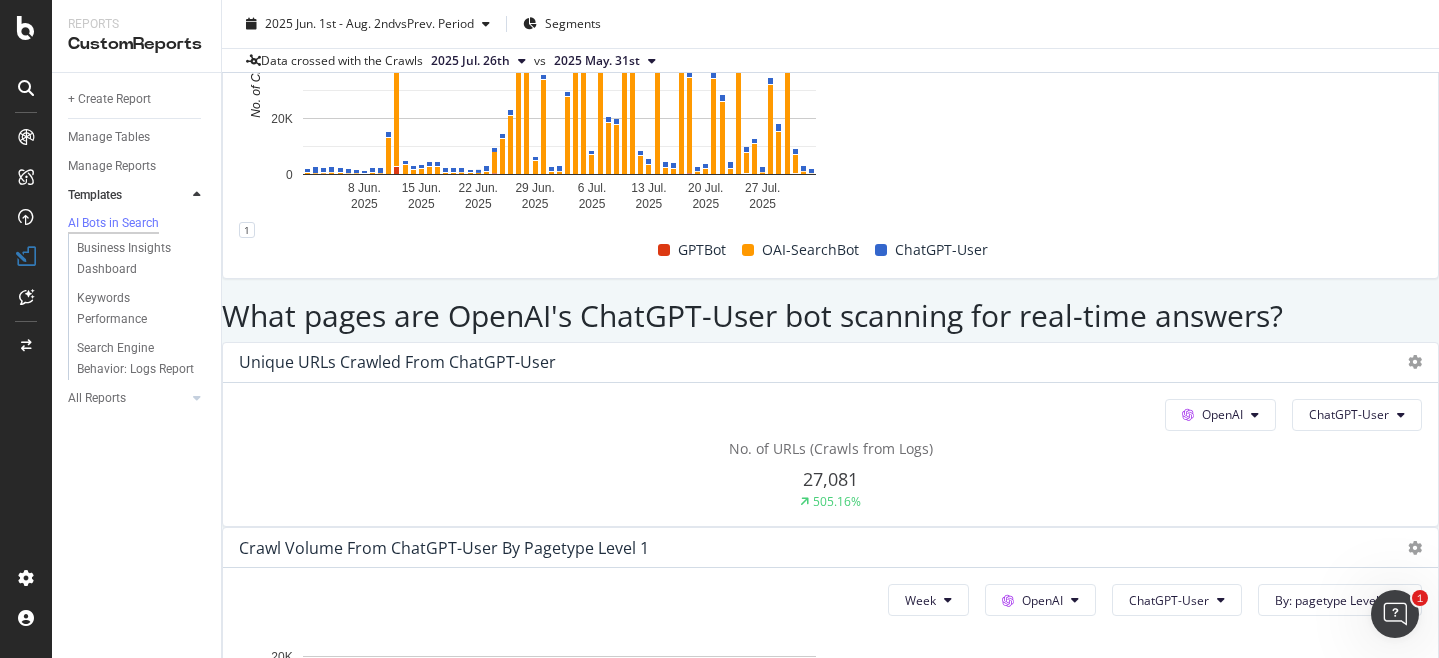 click on "This report shows AI bot interaction with your website and its impact on your organic traffic. Guidelines:
🗂️  Data source:  Your log data,  including AI bots , and third-party analytics are required for this report.
🏗️  Customization:  Change the period to look at longer trends, or  clone  this template to add your own  text insights , change charts, and schedule emails.
How AI search engines differ from traditional search engines AI search engines rely on bots to crawl your website like traditional search engines, but they provide direct answers to queries instead of lists of relevant links. They may include reference links in their answers to enable users to verify information. AI search engines prioritize high-quality, up-to-date sources, crawling less frequently than traditional search engines. They provide a more direct experience by focusing on relevance delivered through a conversational UI.
Learn more in our Knowledge Base
Unique URLs Crawled from Google Google All bots" at bounding box center [830, 420] 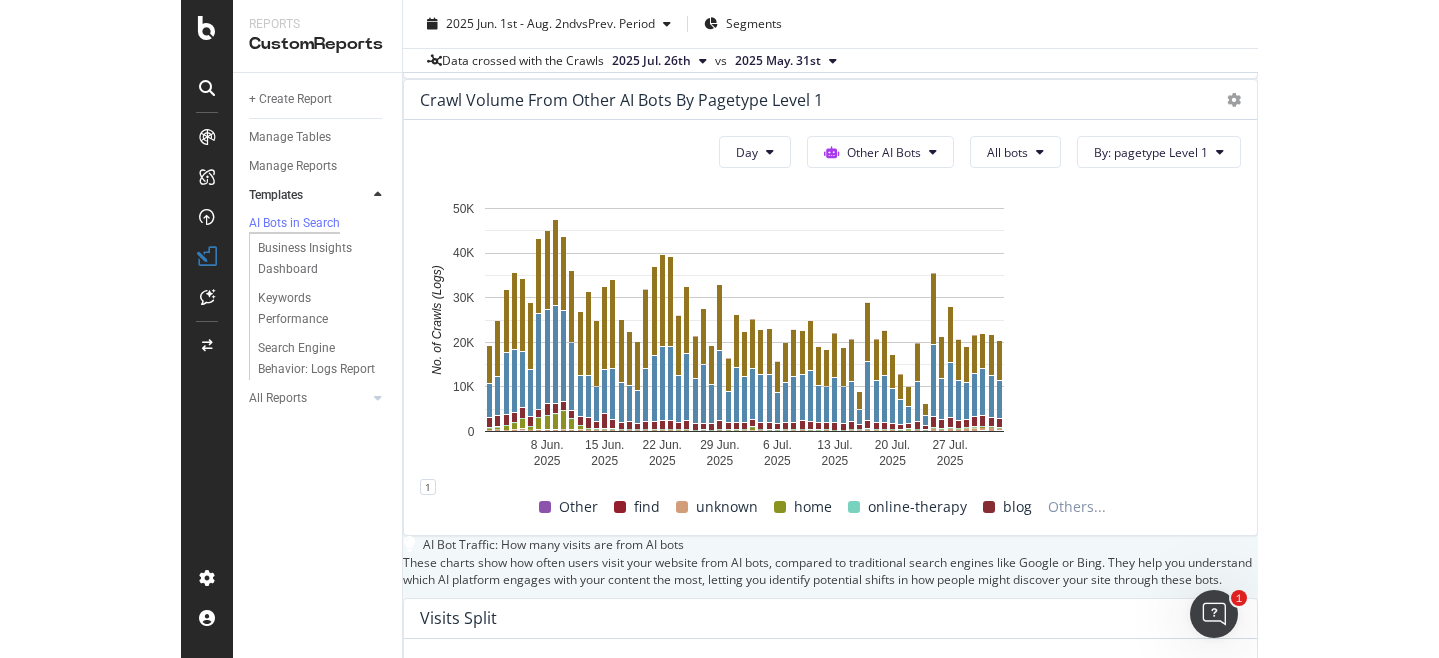 scroll, scrollTop: 4017, scrollLeft: 0, axis: vertical 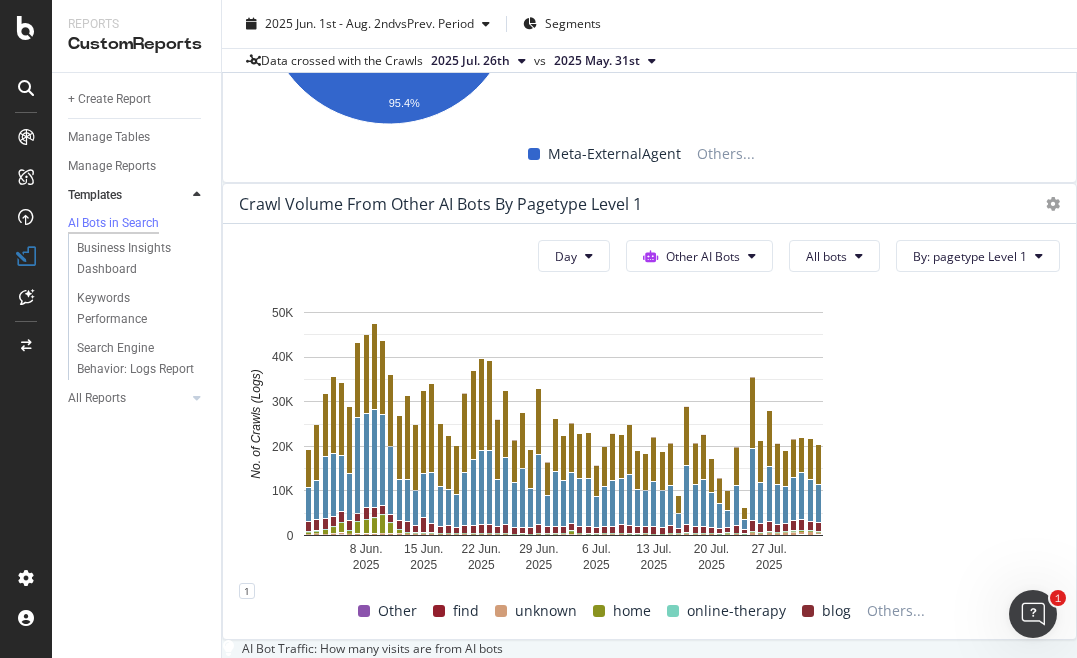 click on "This report shows AI bot interaction with your website and its impact on your organic traffic. Guidelines:
🗂️  Data source:  Your log data,  including AI bots , and third-party analytics are required for this report.
🏗️  Customization:  Change the period to look at longer trends, or  clone  this template to add your own  text insights , change charts, and schedule emails.
How AI search engines differ from traditional search engines AI search engines rely on bots to crawl your website like traditional search engines, but they provide direct answers to queries instead of lists of relevant links. They may include reference links in their answers to enable users to verify information. AI search engines prioritize high-quality, up-to-date sources, crawling less frequently than traditional search engines. They provide a more direct experience by focusing on relevance delivered through a conversational UI.
Learn more in our Knowledge Base
Unique URLs Crawled from Google Google All bots" at bounding box center (649, -1075) 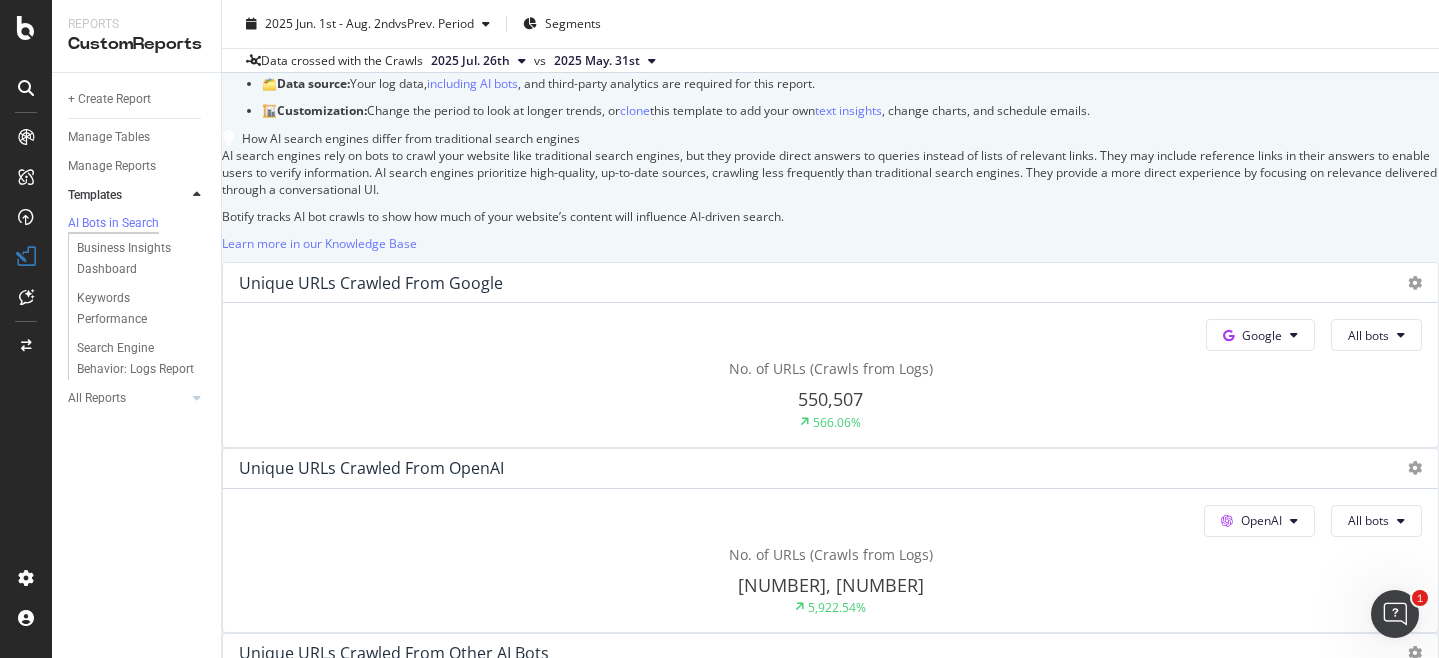 scroll, scrollTop: 1356, scrollLeft: 0, axis: vertical 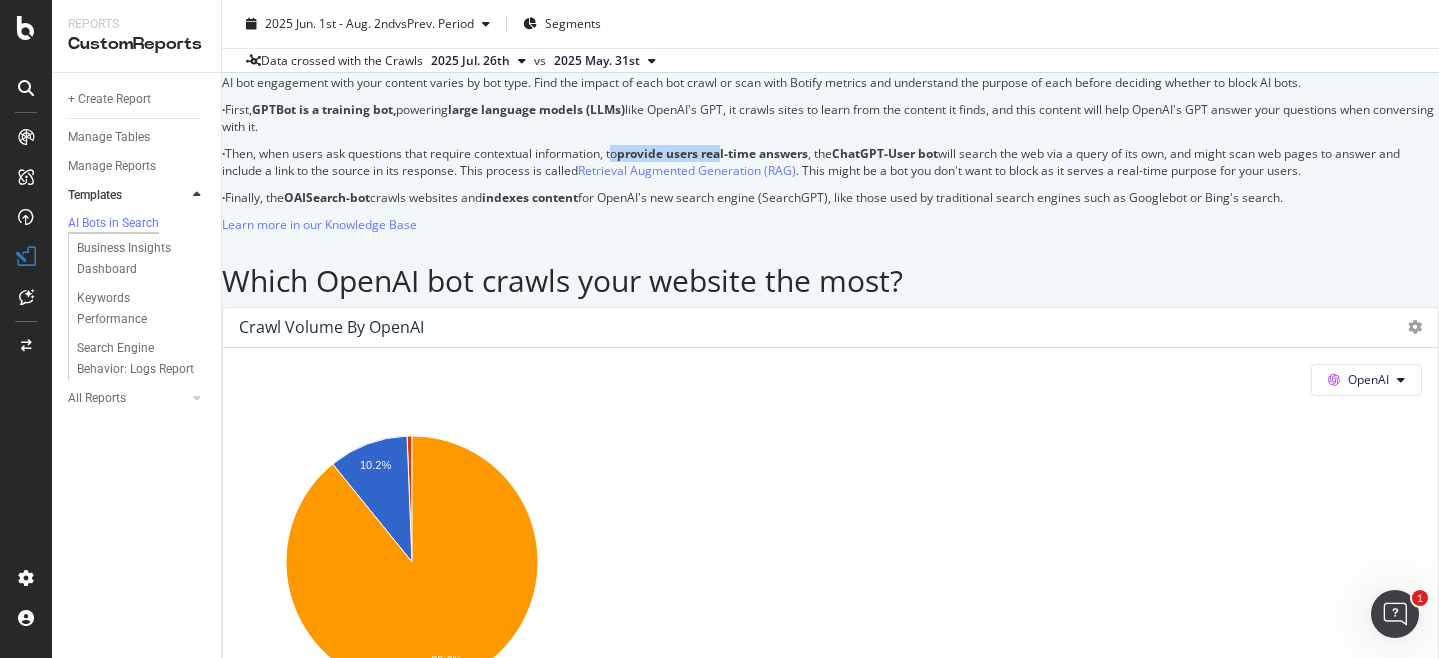 drag, startPoint x: 657, startPoint y: 327, endPoint x: 775, endPoint y: 335, distance: 118.270874 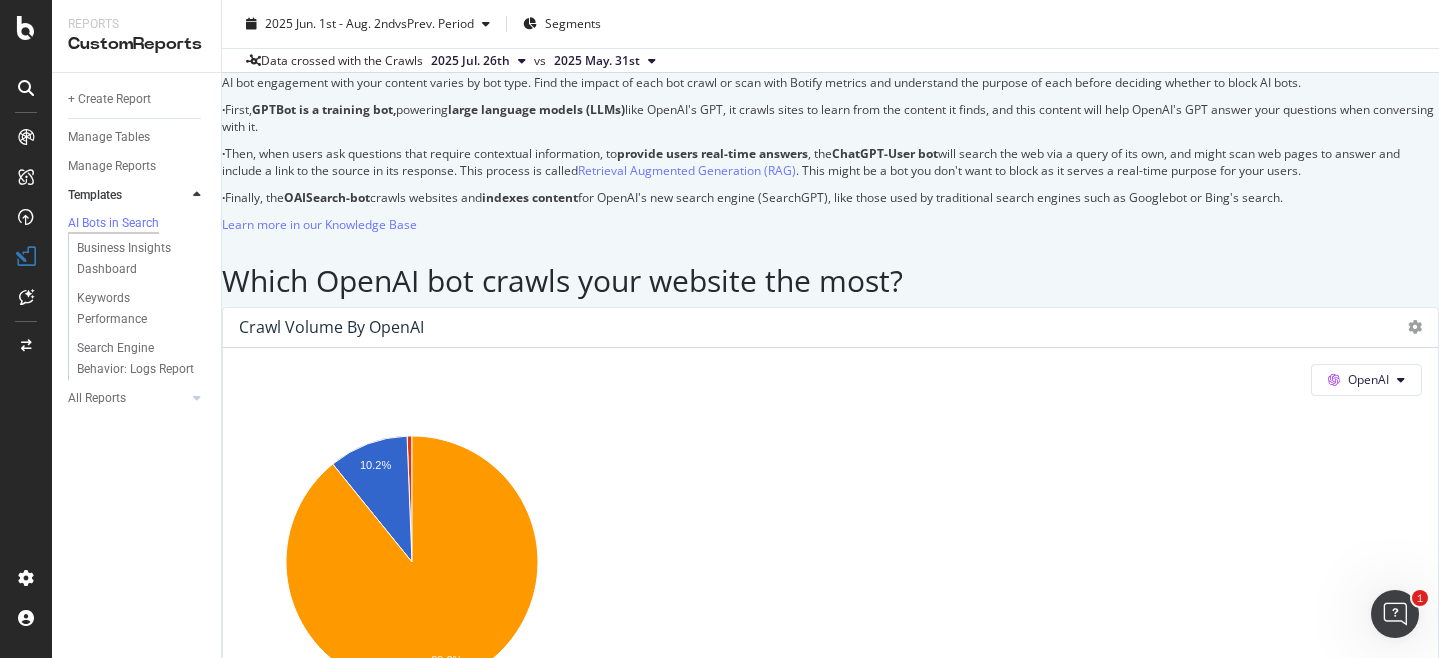 click on "ChatGPT-User bot" at bounding box center [885, 153] 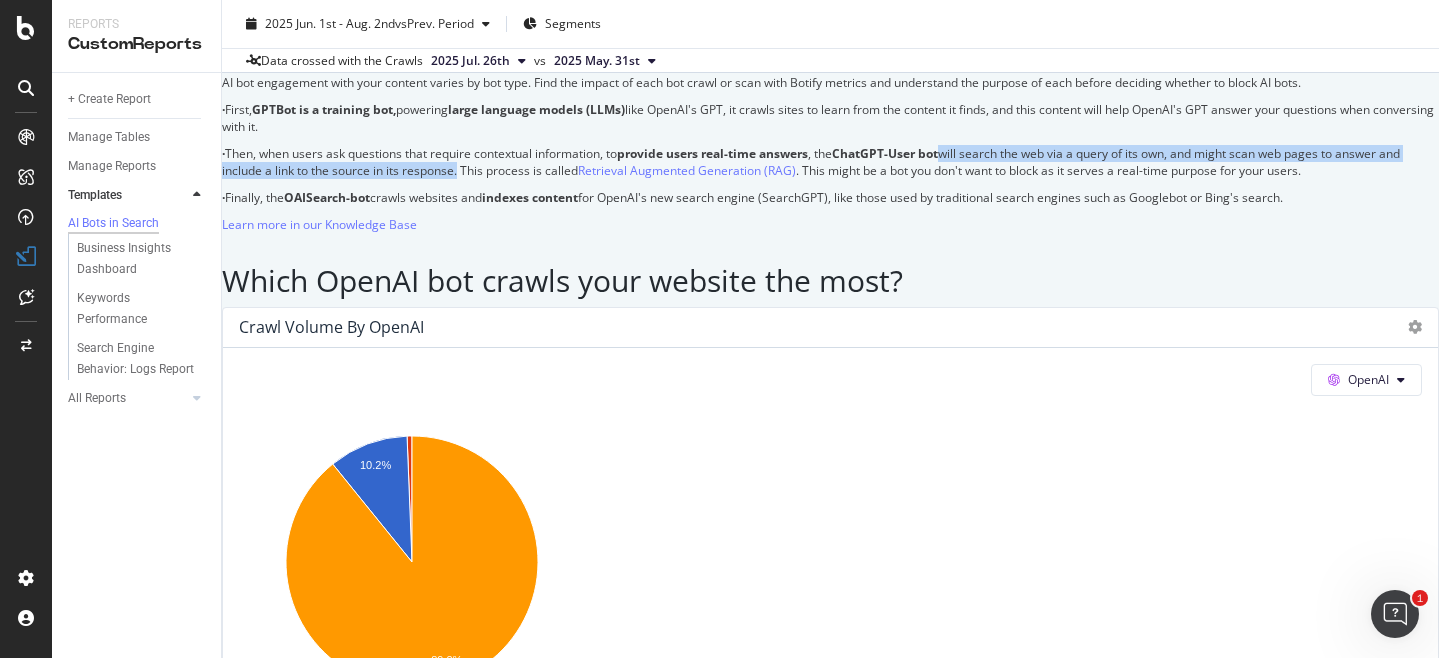 drag, startPoint x: 997, startPoint y: 327, endPoint x: 669, endPoint y: 350, distance: 328.80542 